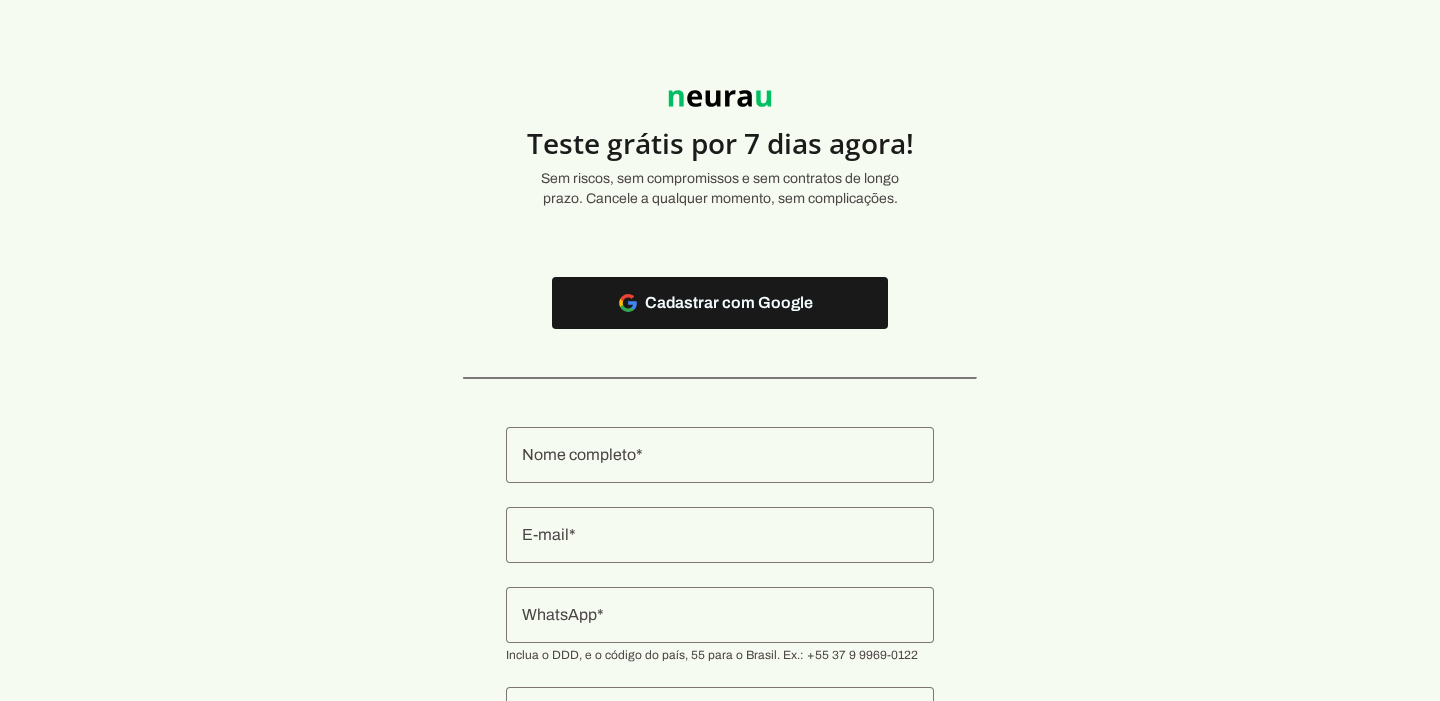 scroll, scrollTop: 0, scrollLeft: 0, axis: both 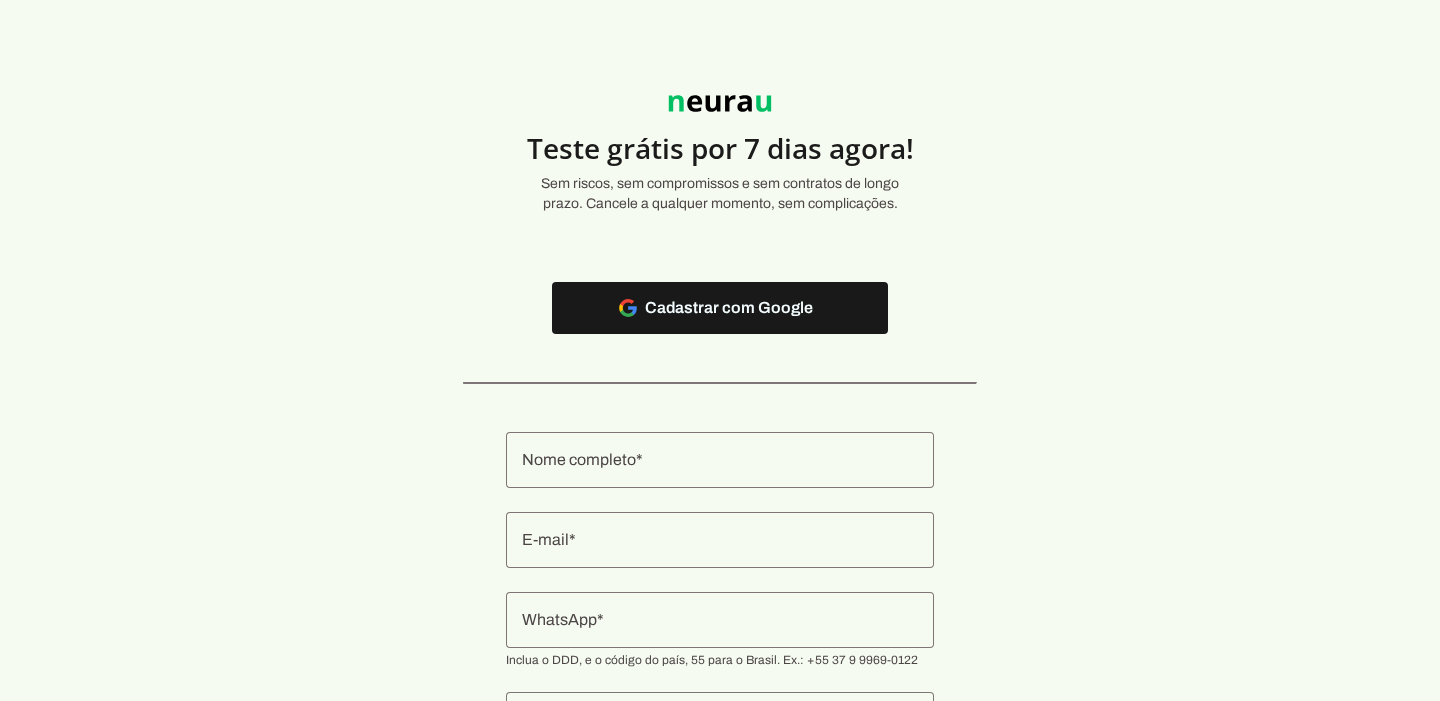 click 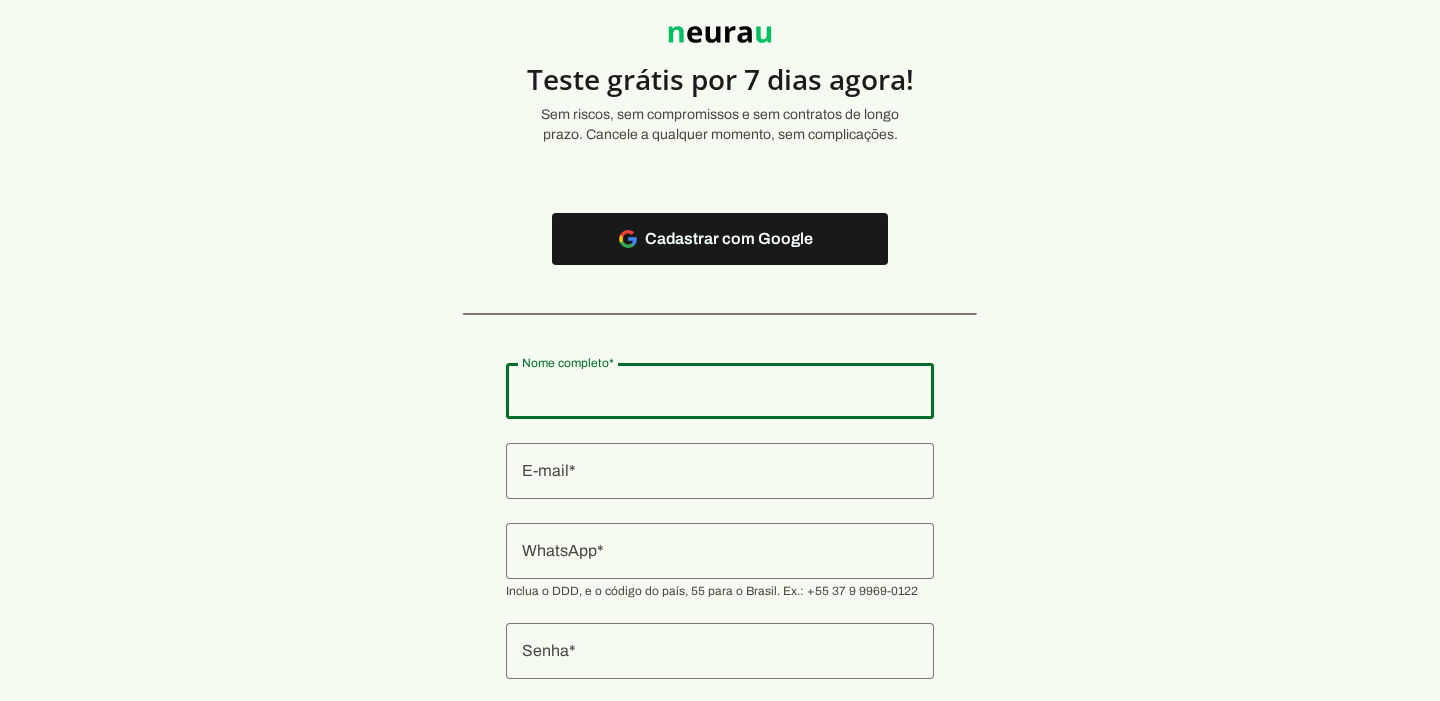 scroll, scrollTop: 52, scrollLeft: 0, axis: vertical 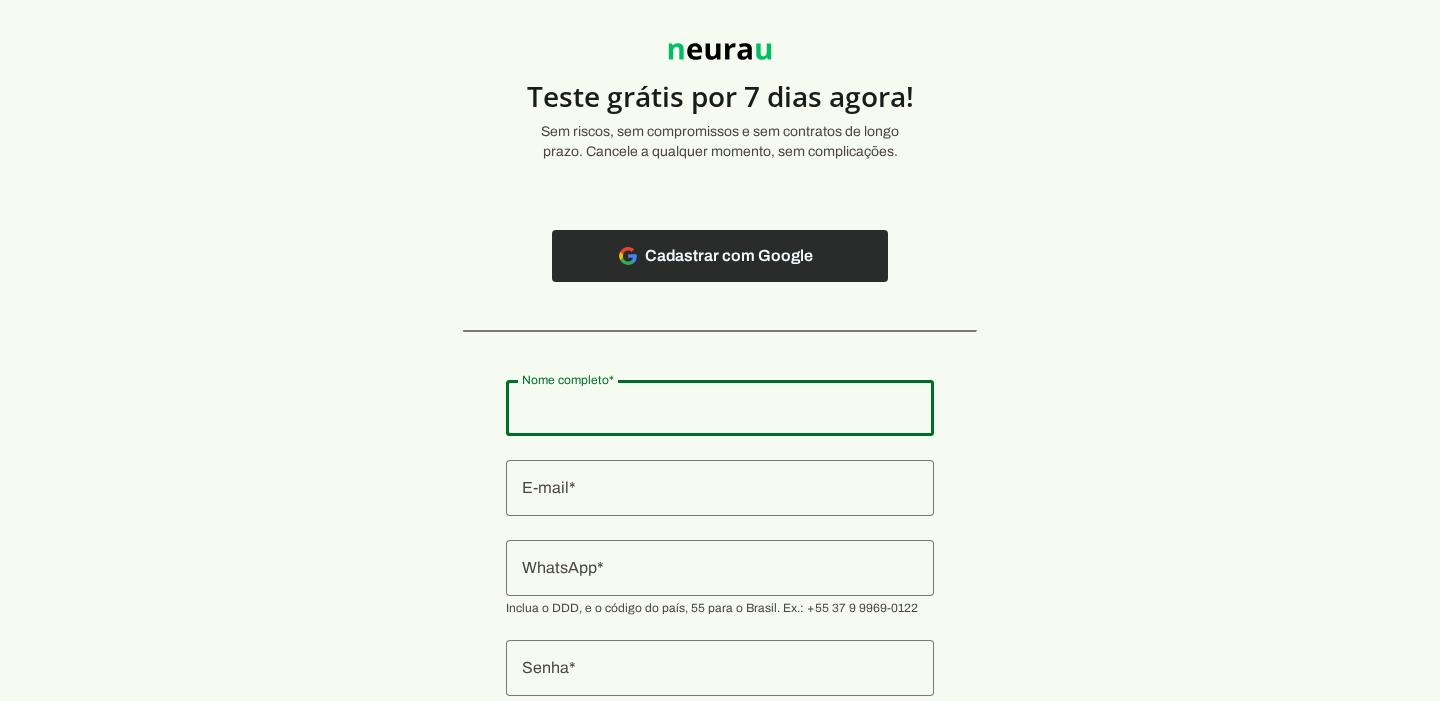 click at bounding box center (720, 256) 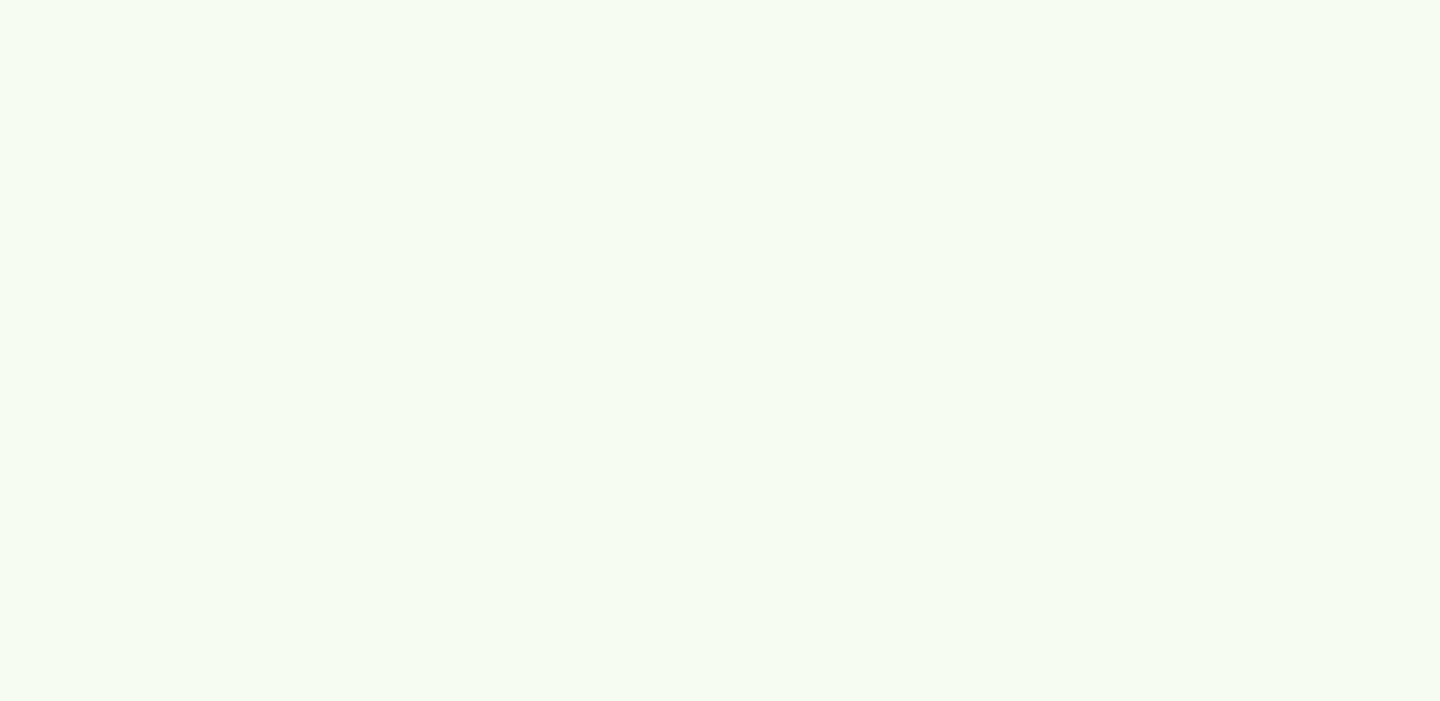 scroll, scrollTop: 0, scrollLeft: 0, axis: both 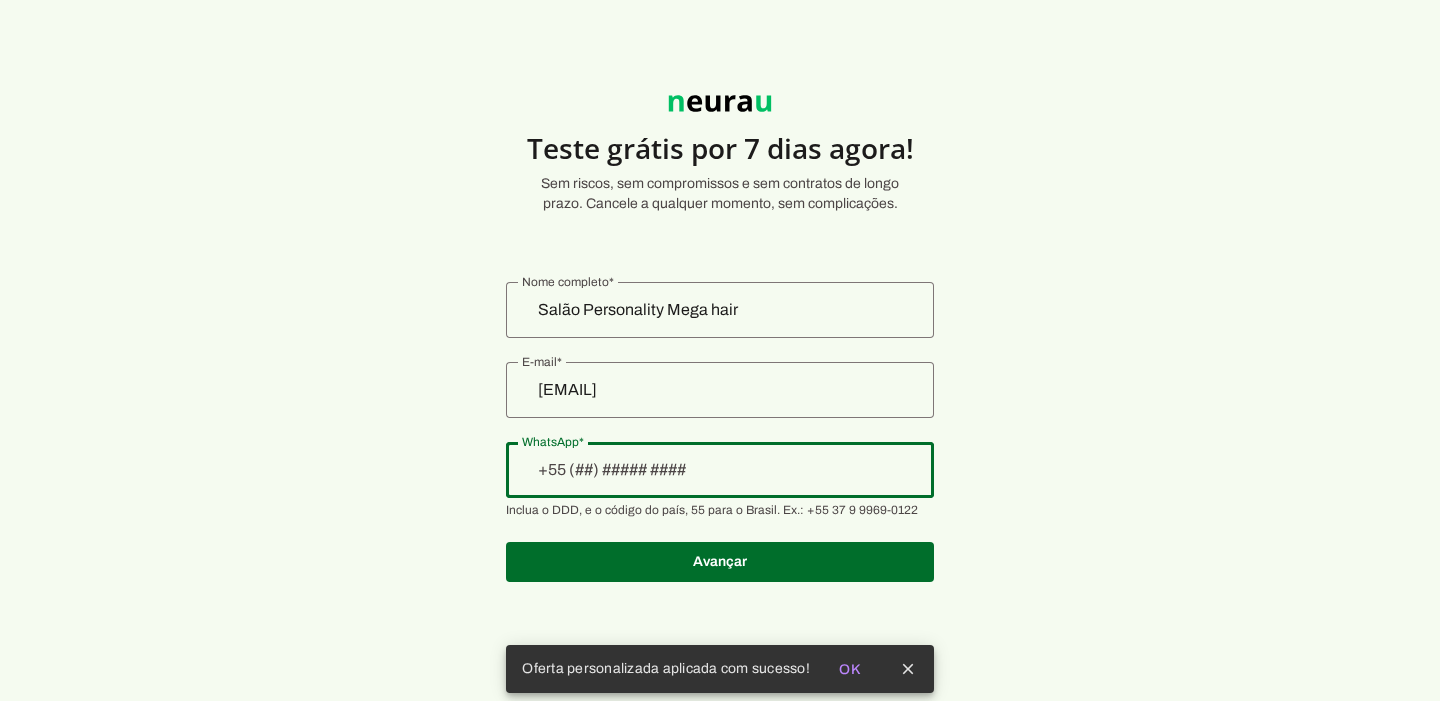 click at bounding box center (720, 470) 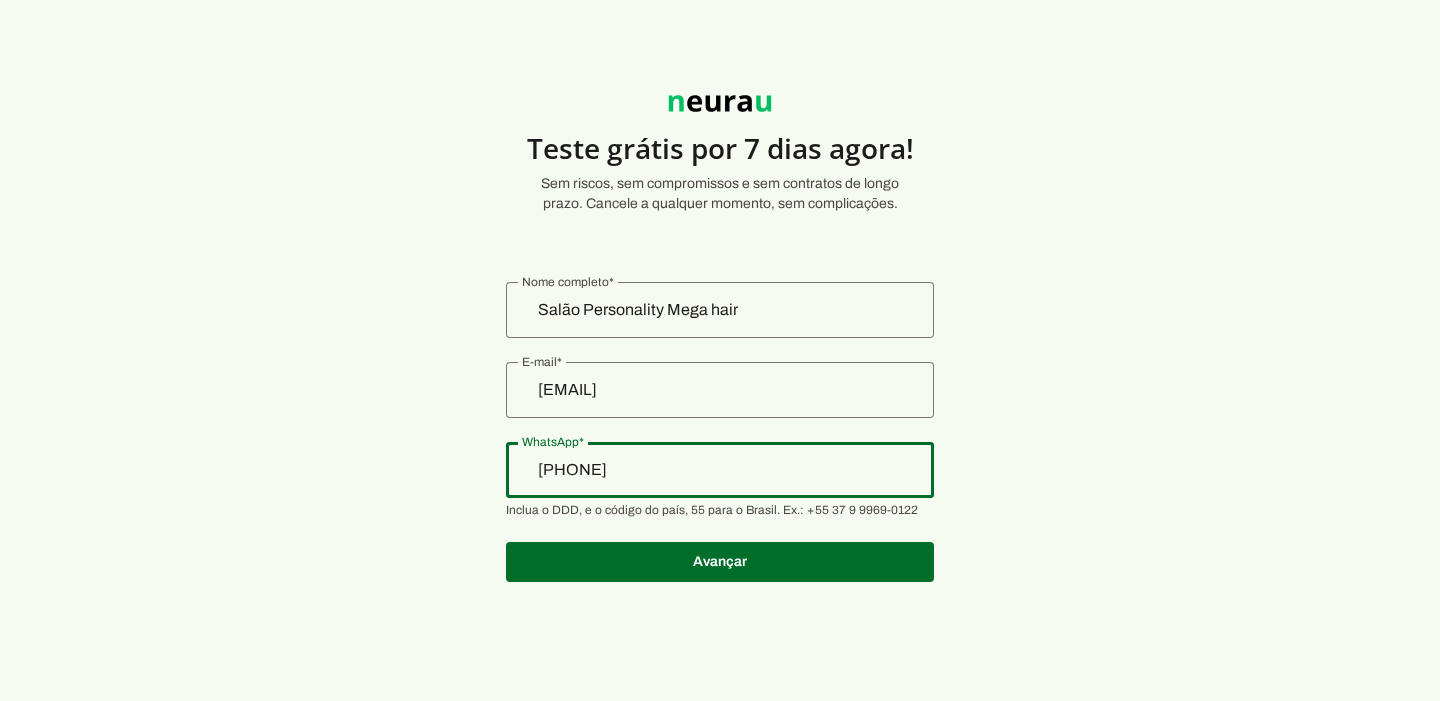 type on "[PHONE]" 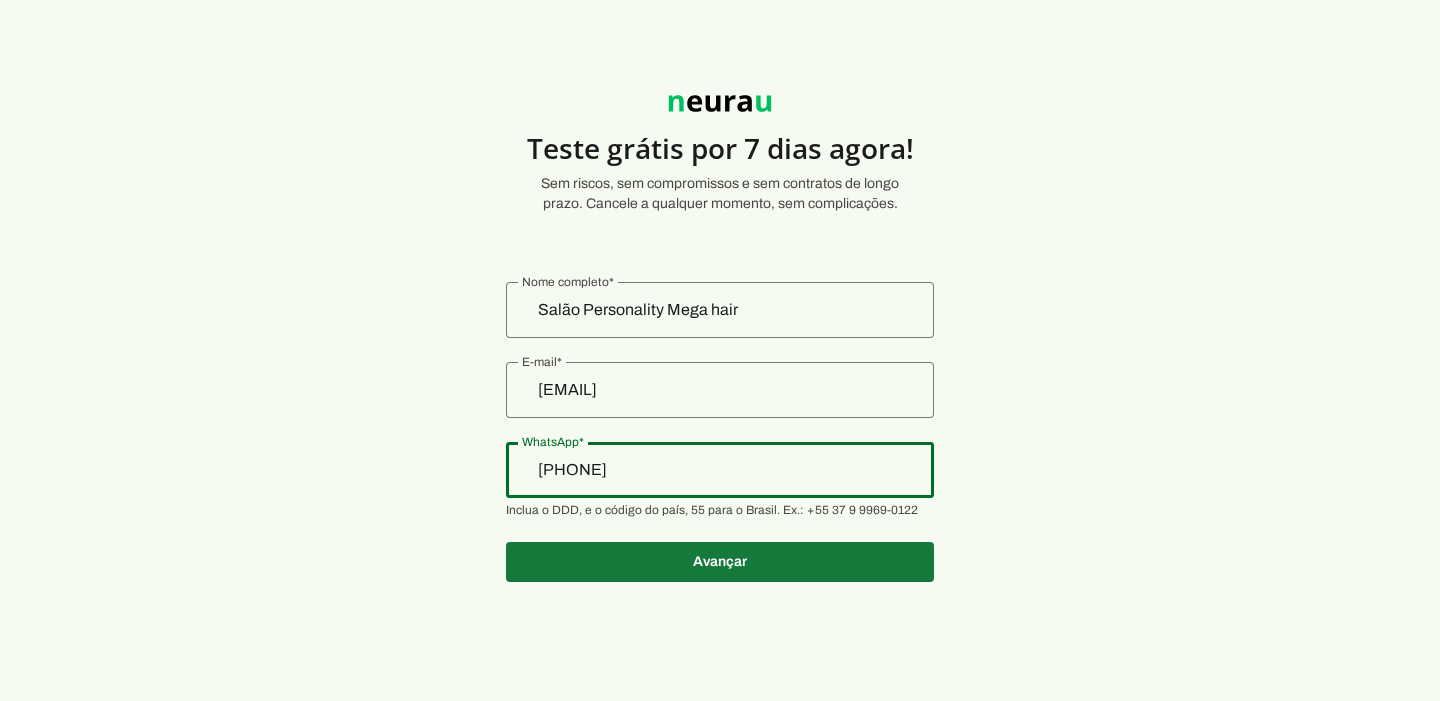 type on "[PHONE]" 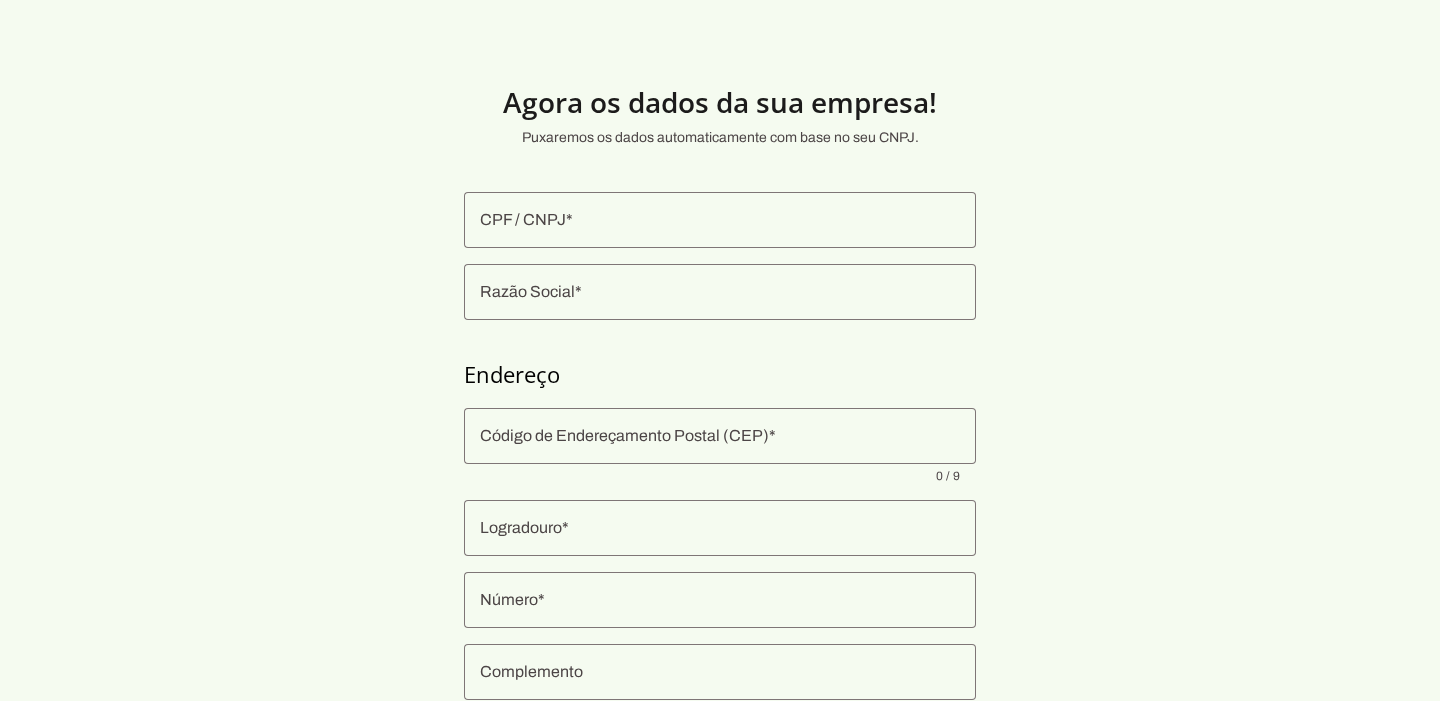 click at bounding box center (720, 220) 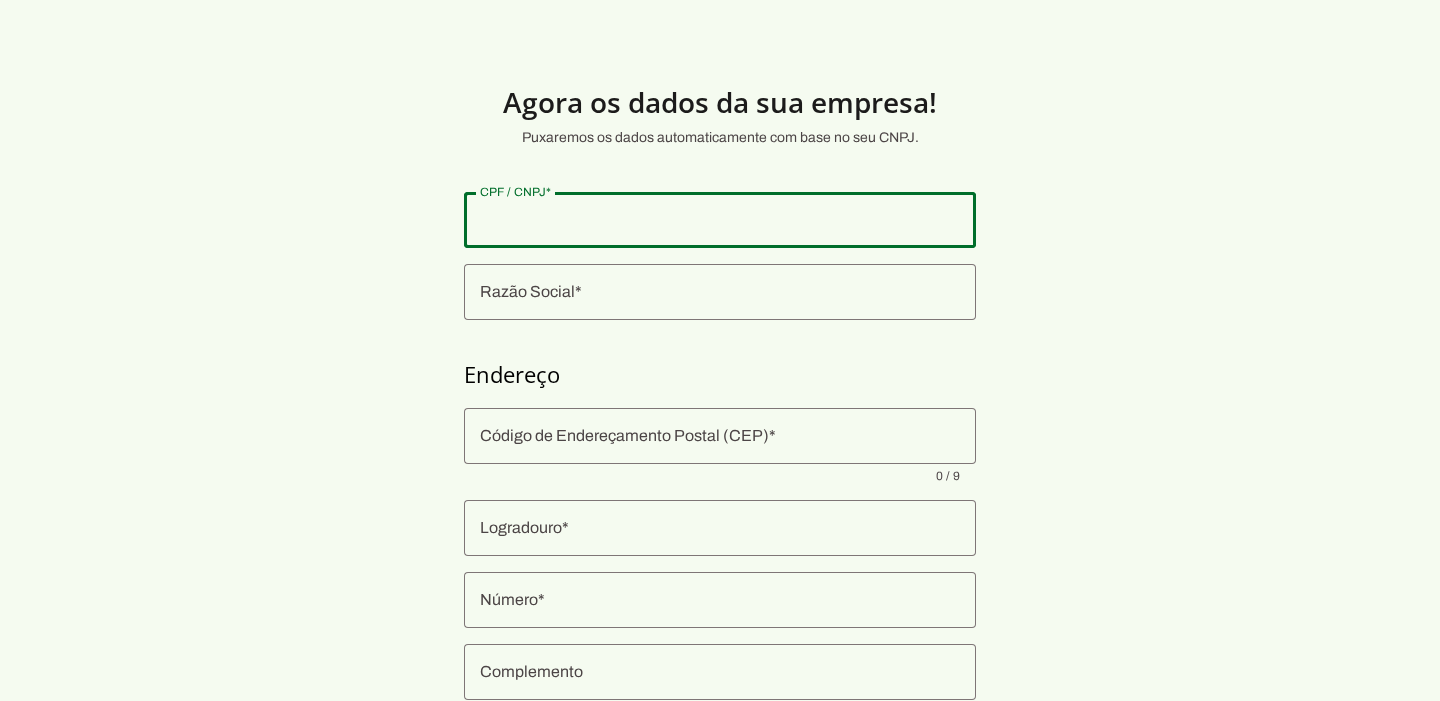 paste on "[CNPJ]" 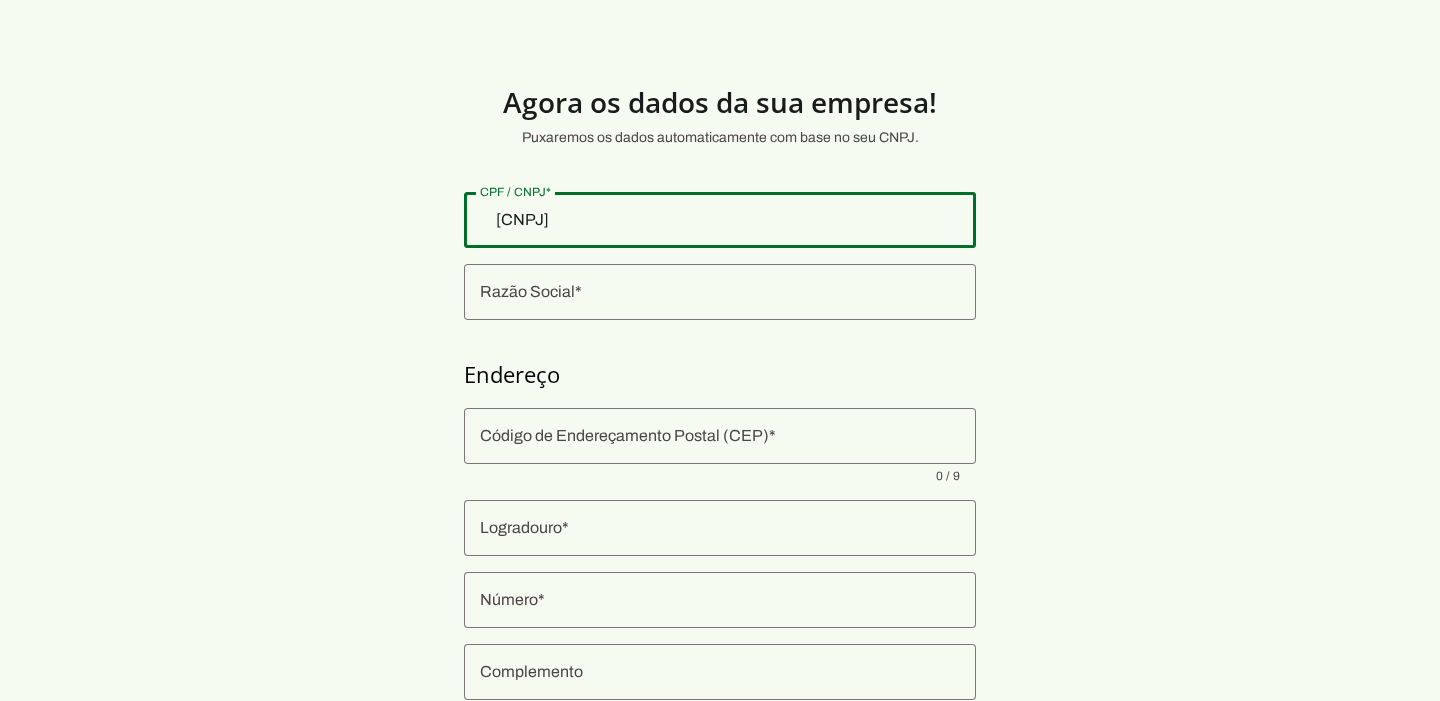 type on "[CNPJ]" 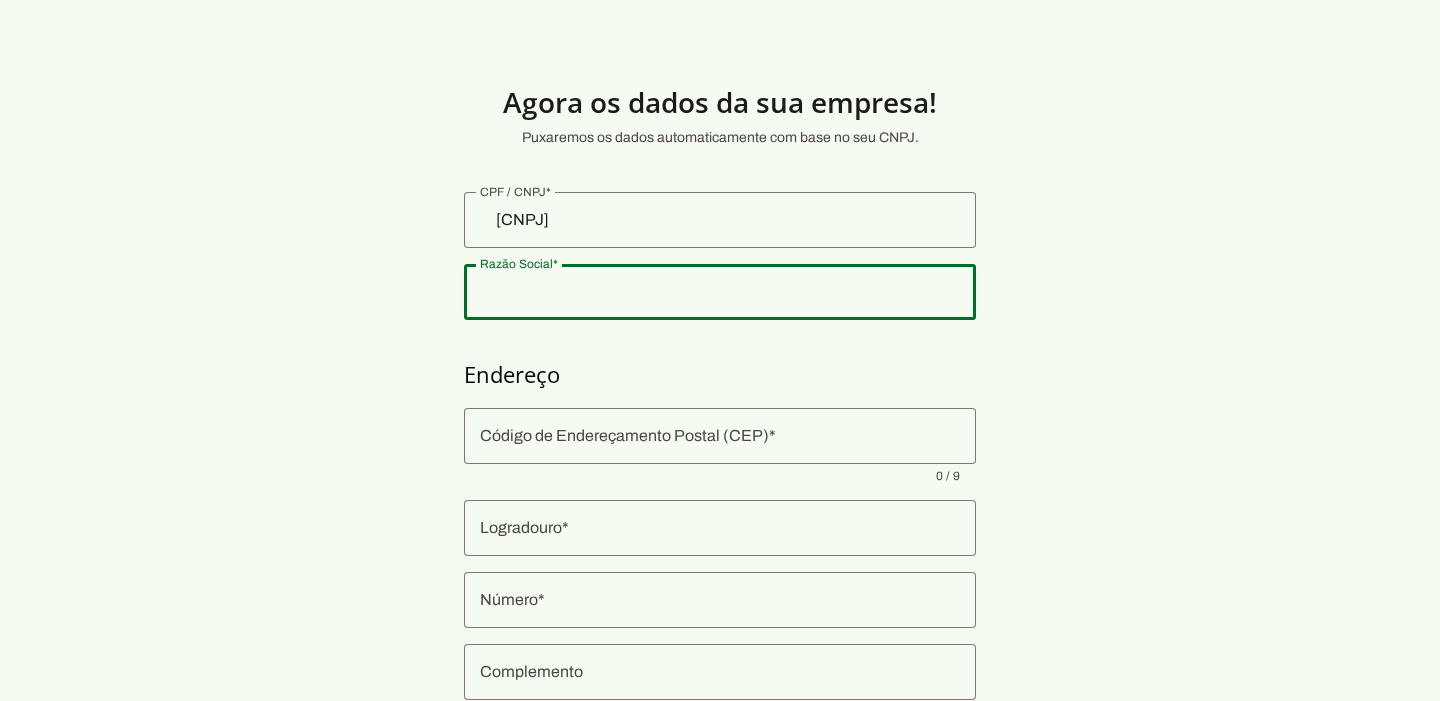 click 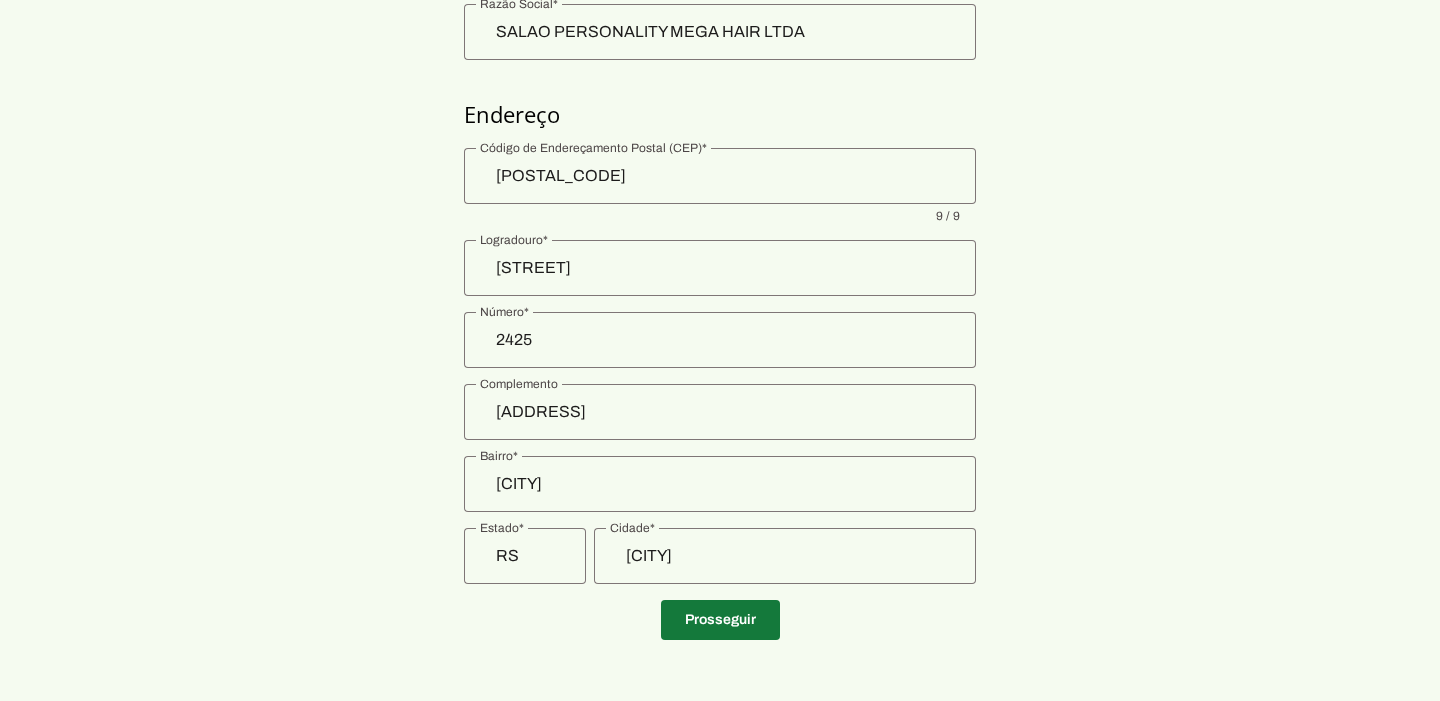 click at bounding box center (720, 620) 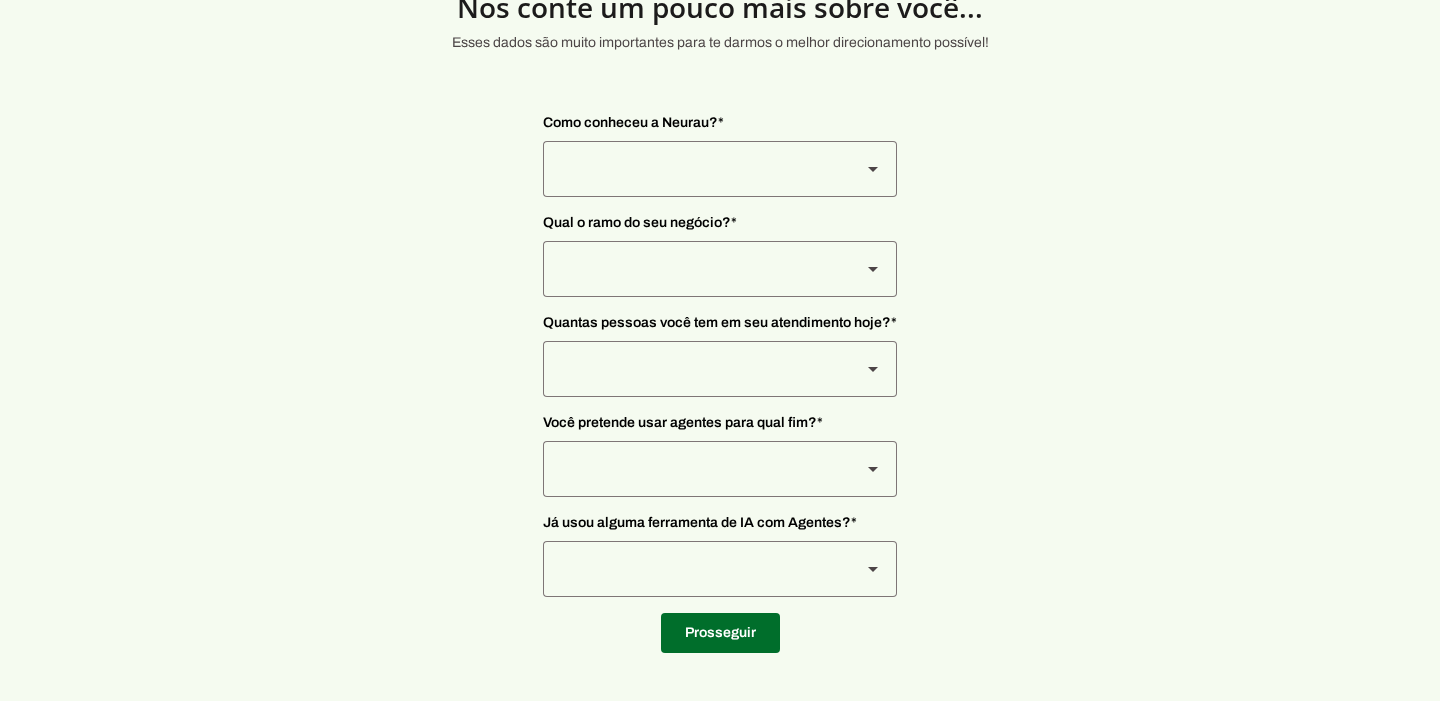 click at bounding box center [694, 169] 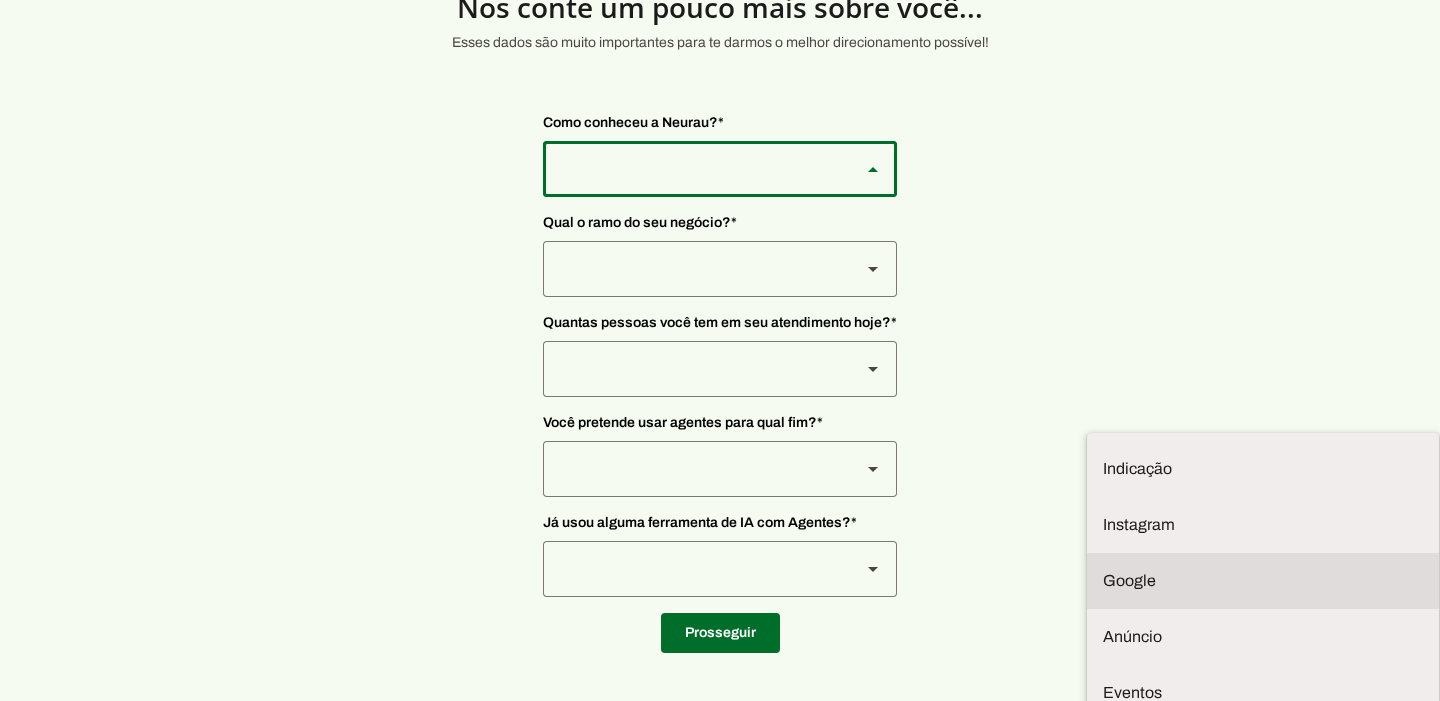 click at bounding box center [1263, 469] 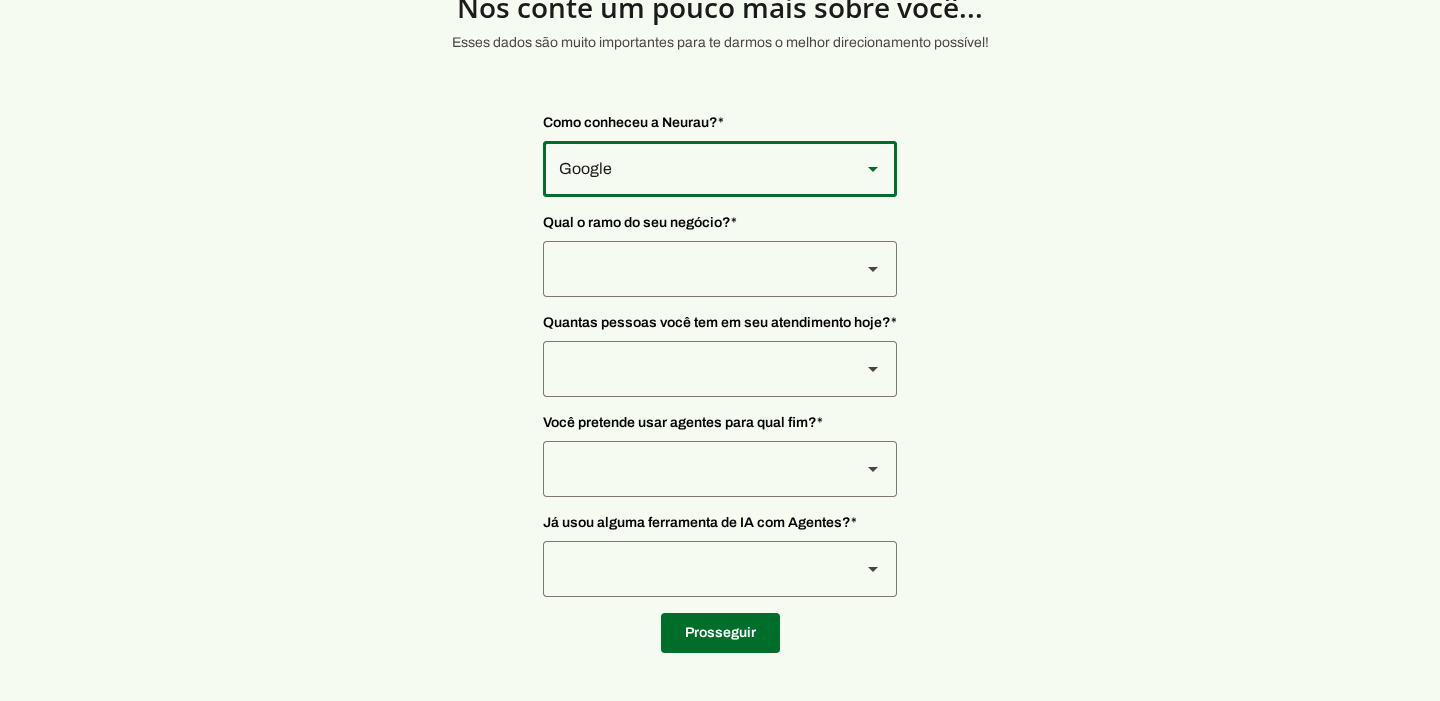 click at bounding box center (694, 169) 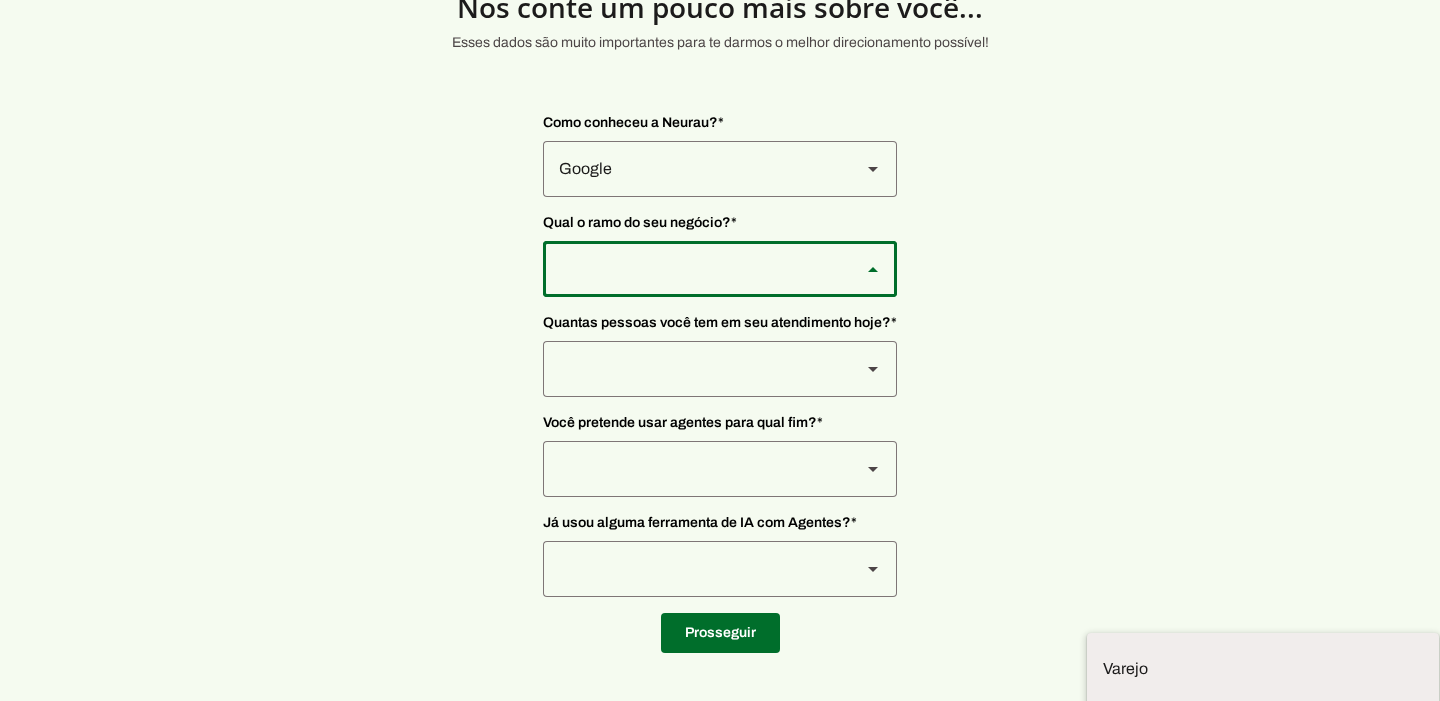 scroll, scrollTop: 4, scrollLeft: 0, axis: vertical 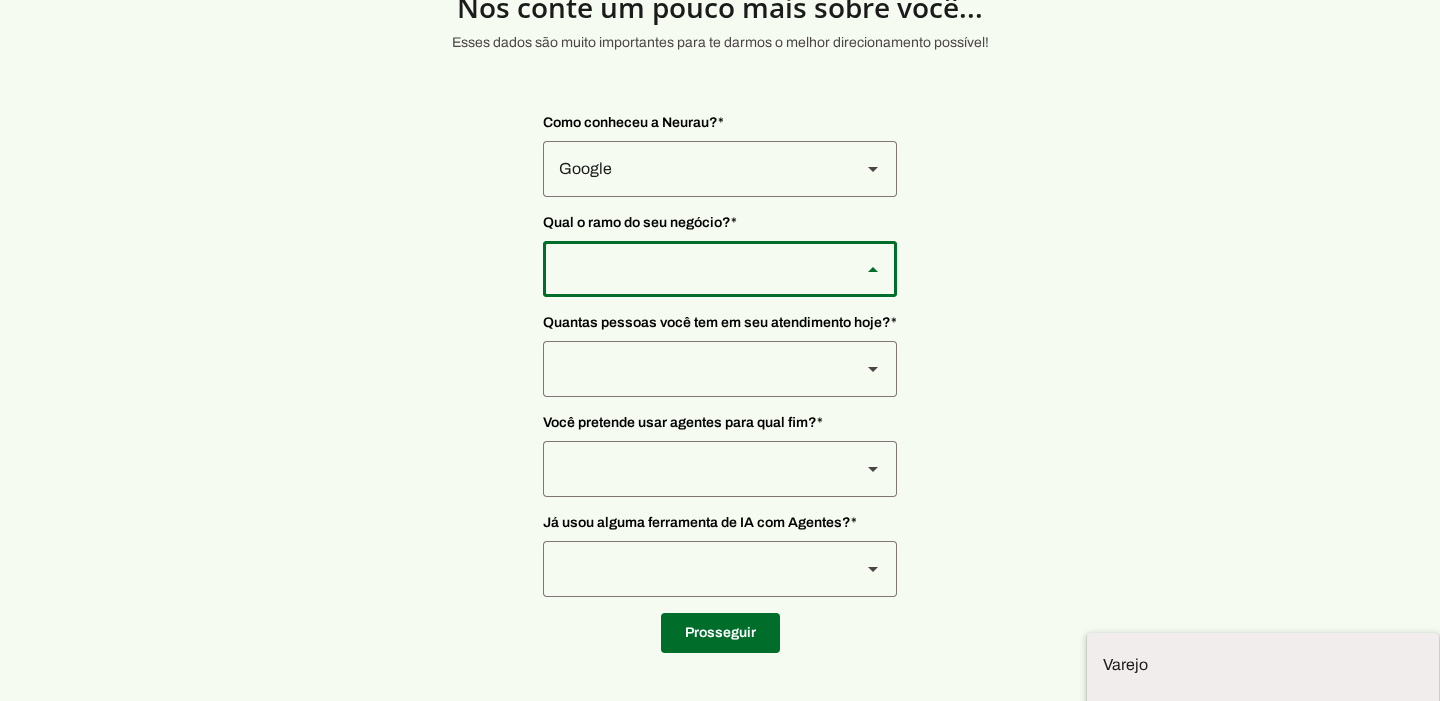 click at bounding box center (0, 0) 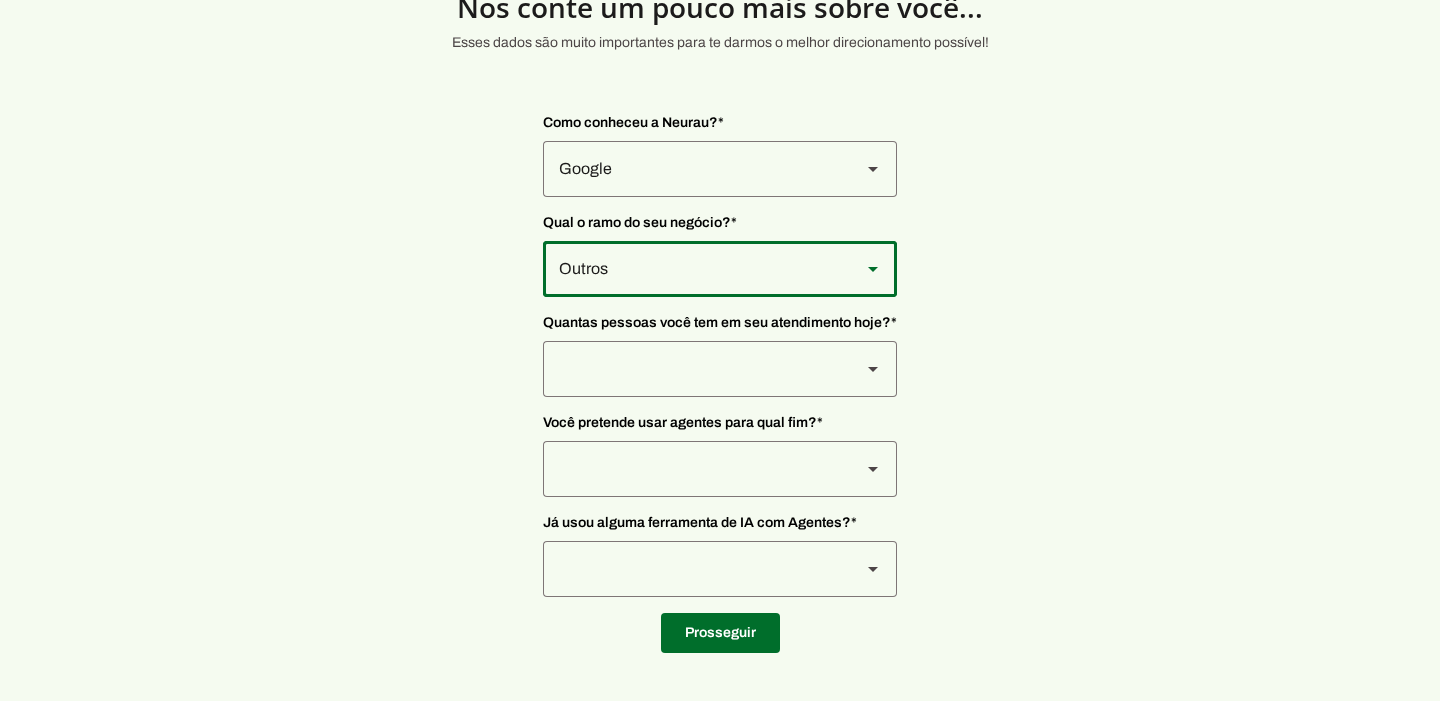 click at bounding box center (694, 169) 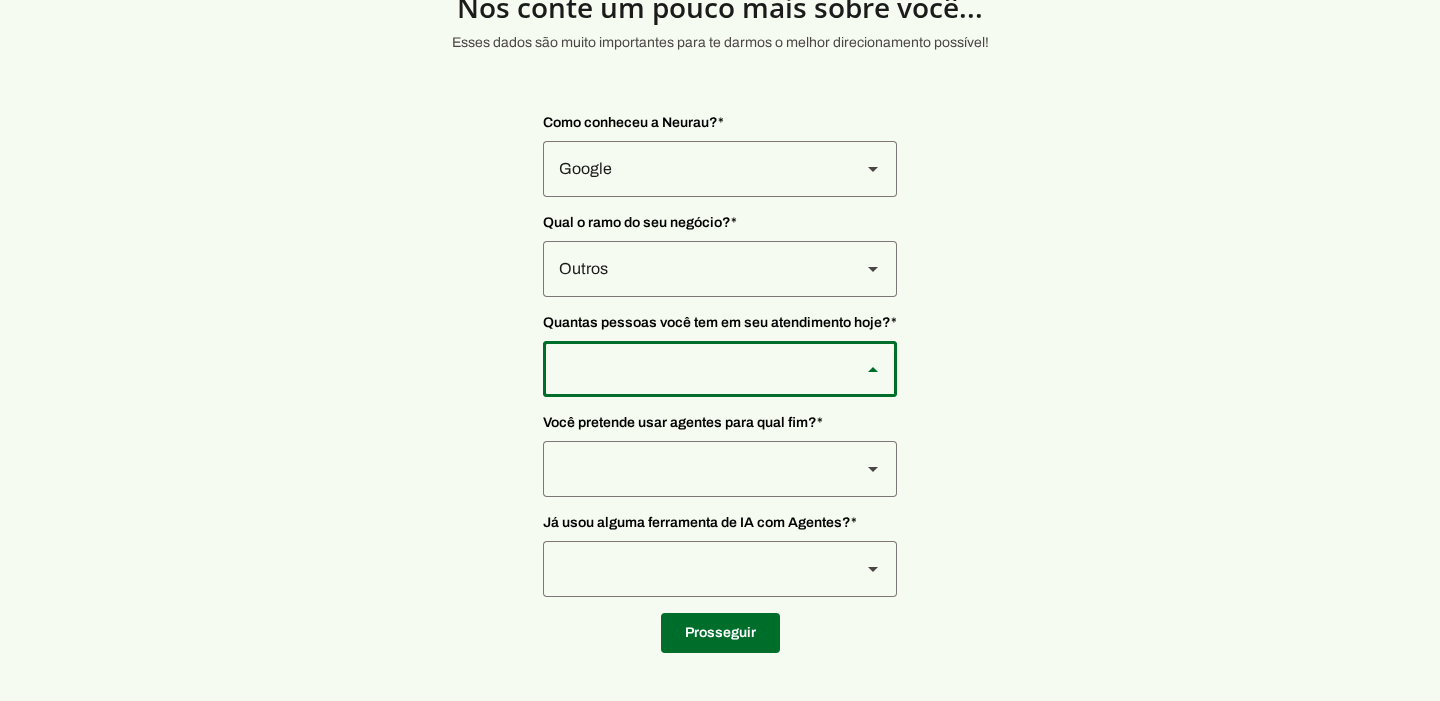 click at bounding box center [0, 0] 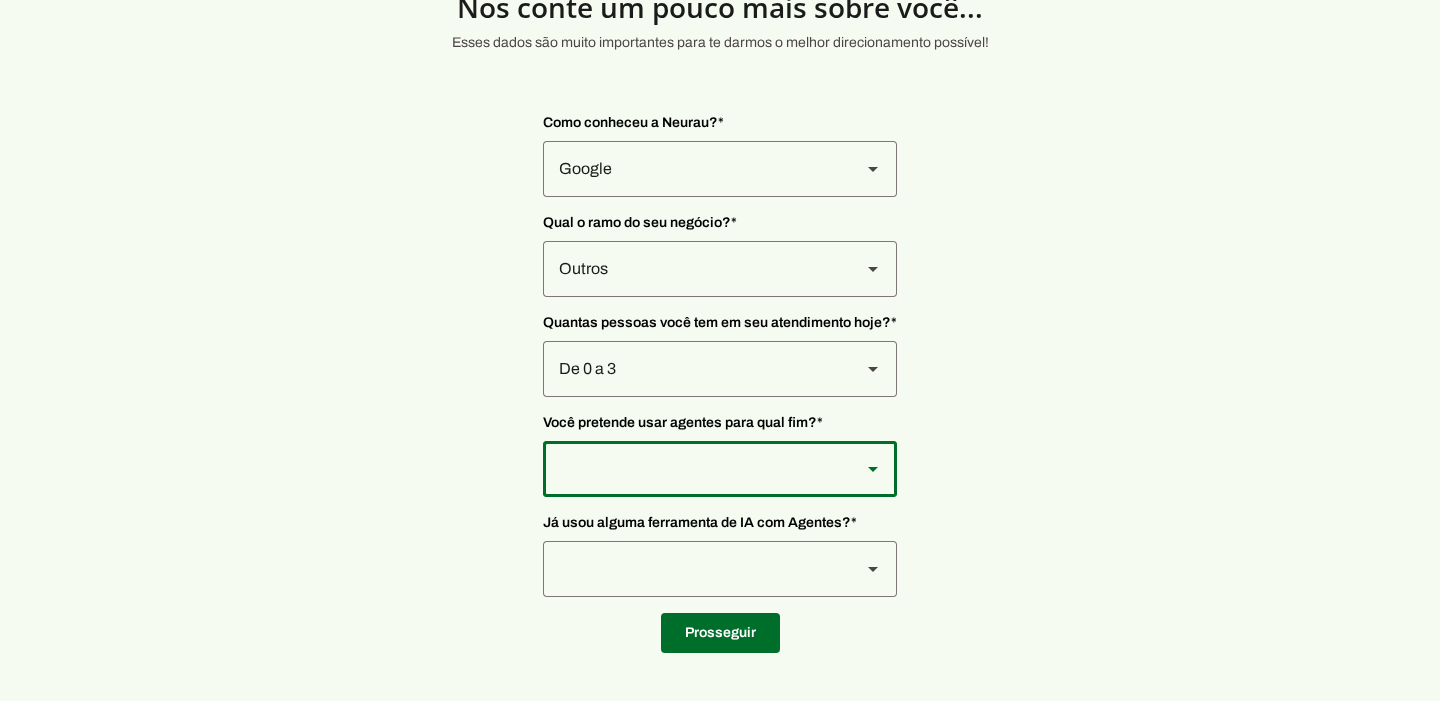 click at bounding box center [694, 169] 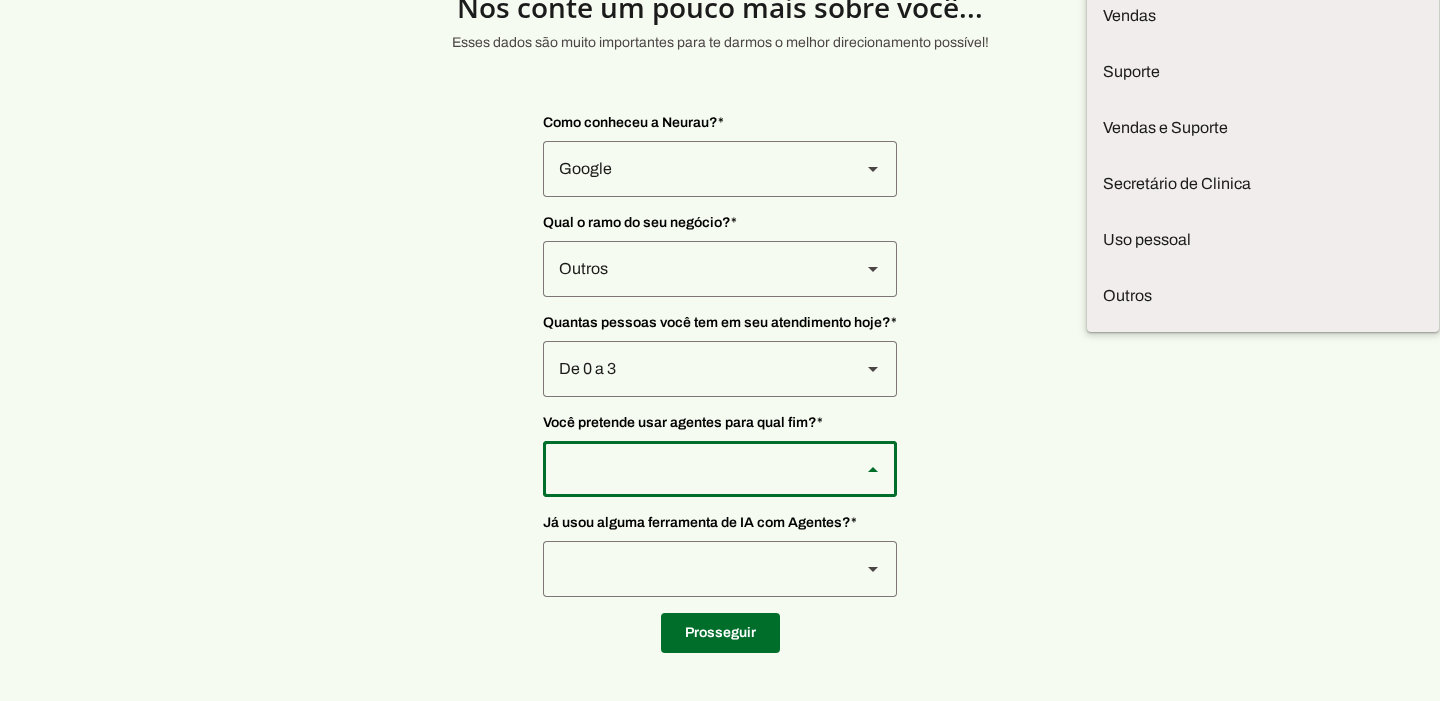 click on "Nos conte um pouco mais sobre você...
Esses dados são muito importantes para te darmos o melhor
direcionamento possível!
Como conheceu a Neurau? *
Indicação
Instagram
Google
Anúncio
Eventos
LinkedIn
Outros
Qual o ramo do seu negócio? *
Varejo
Tecnologia
Saúde
Infoprodutor Sim" at bounding box center (720, 303) 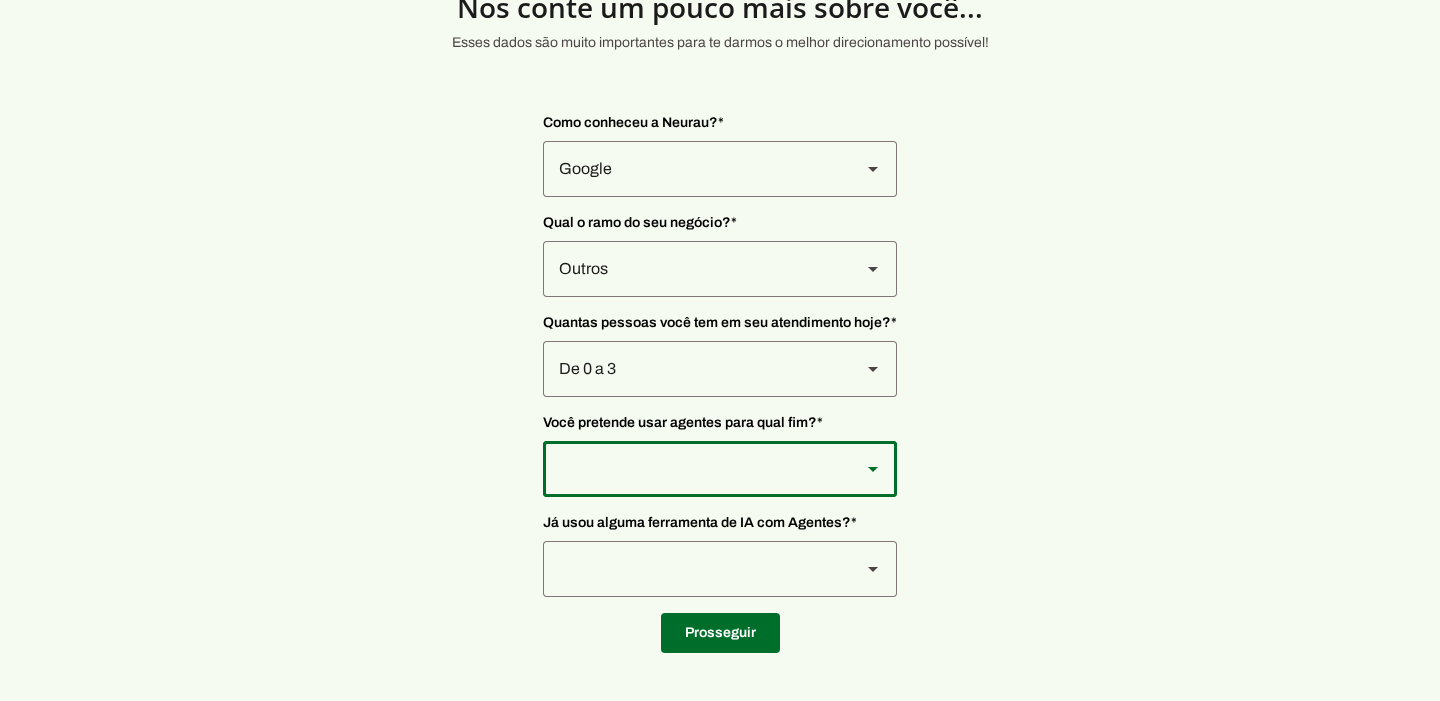click at bounding box center (694, 169) 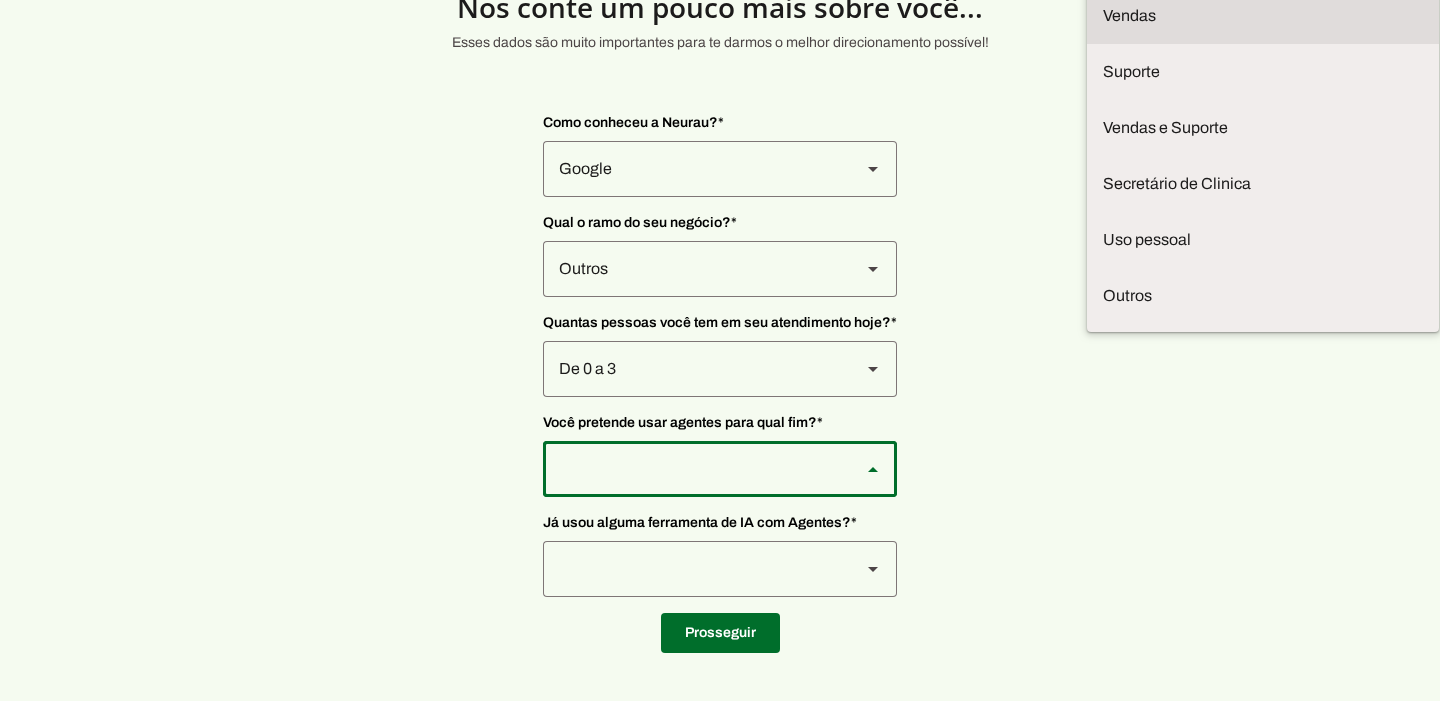 click at bounding box center (0, 0) 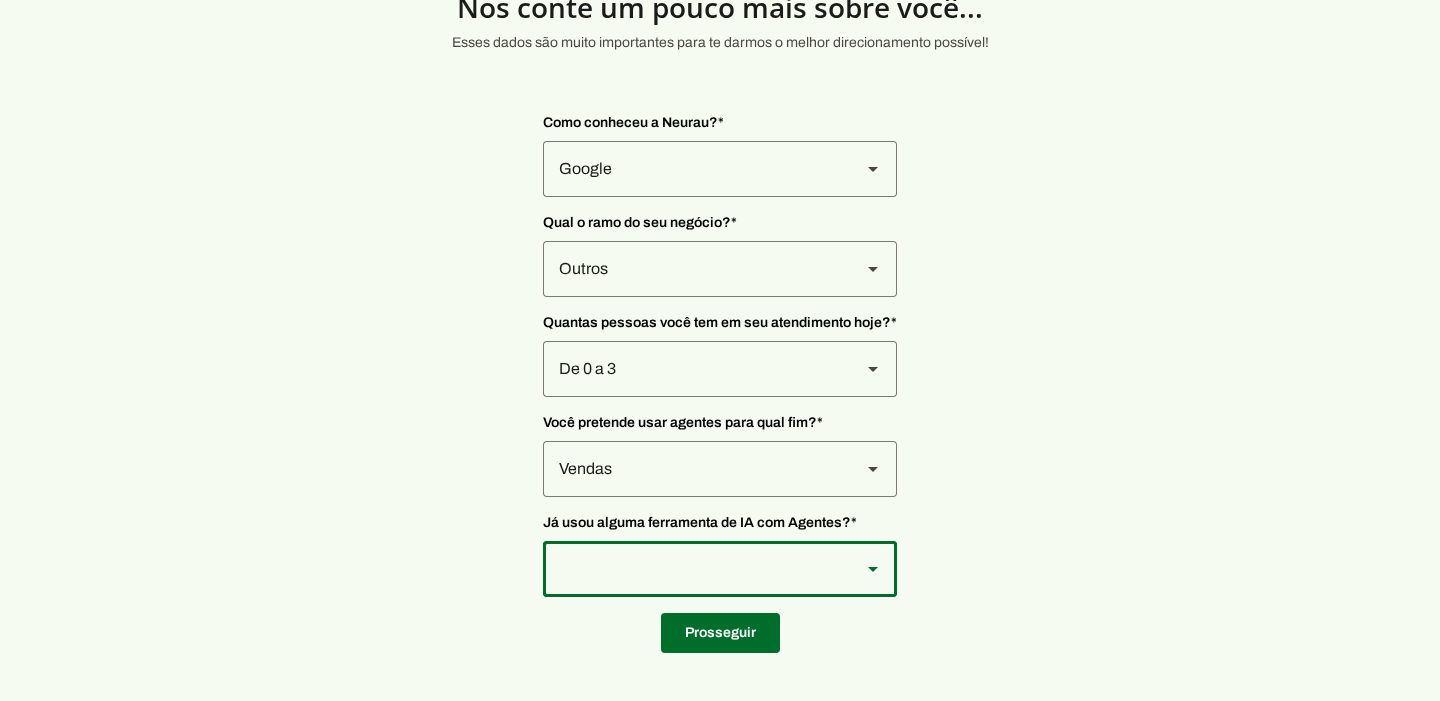 click at bounding box center [694, 169] 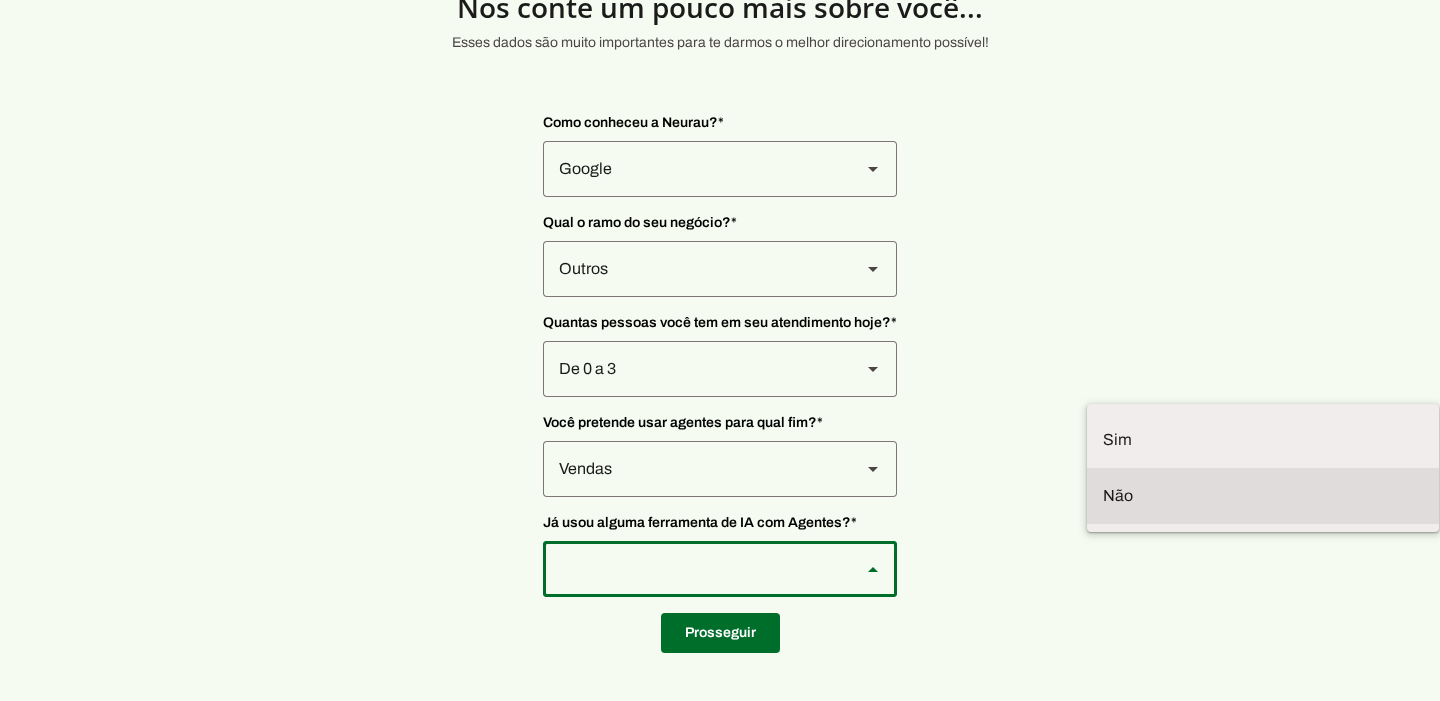 click at bounding box center [0, 0] 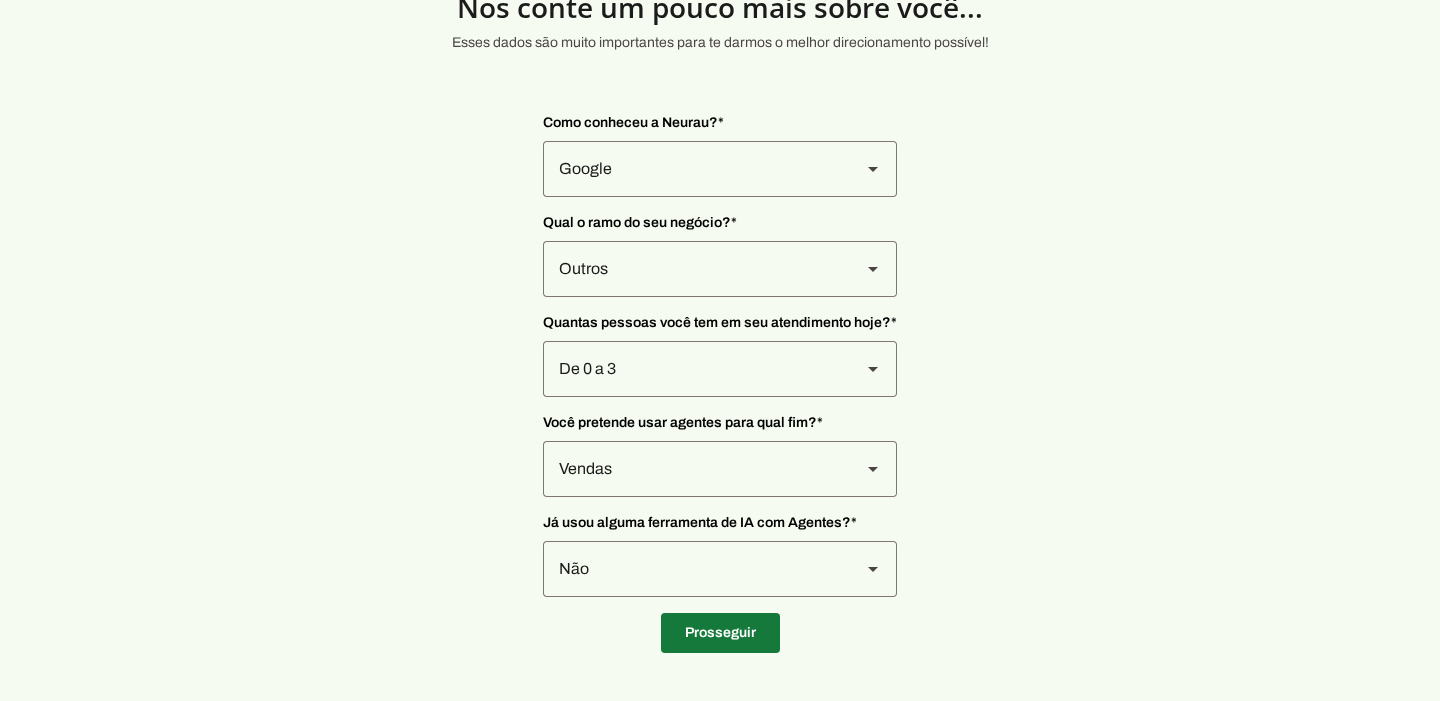 click at bounding box center (720, 633) 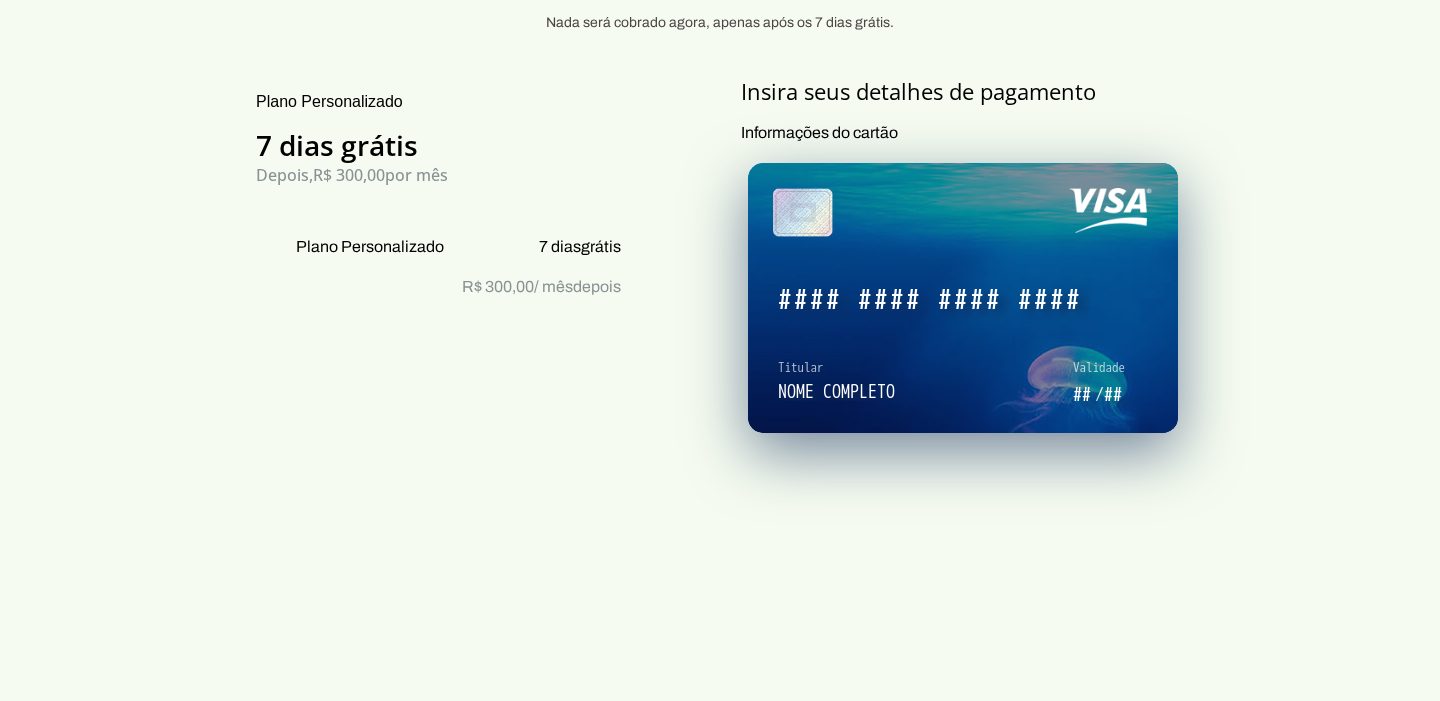scroll, scrollTop: 200, scrollLeft: 0, axis: vertical 